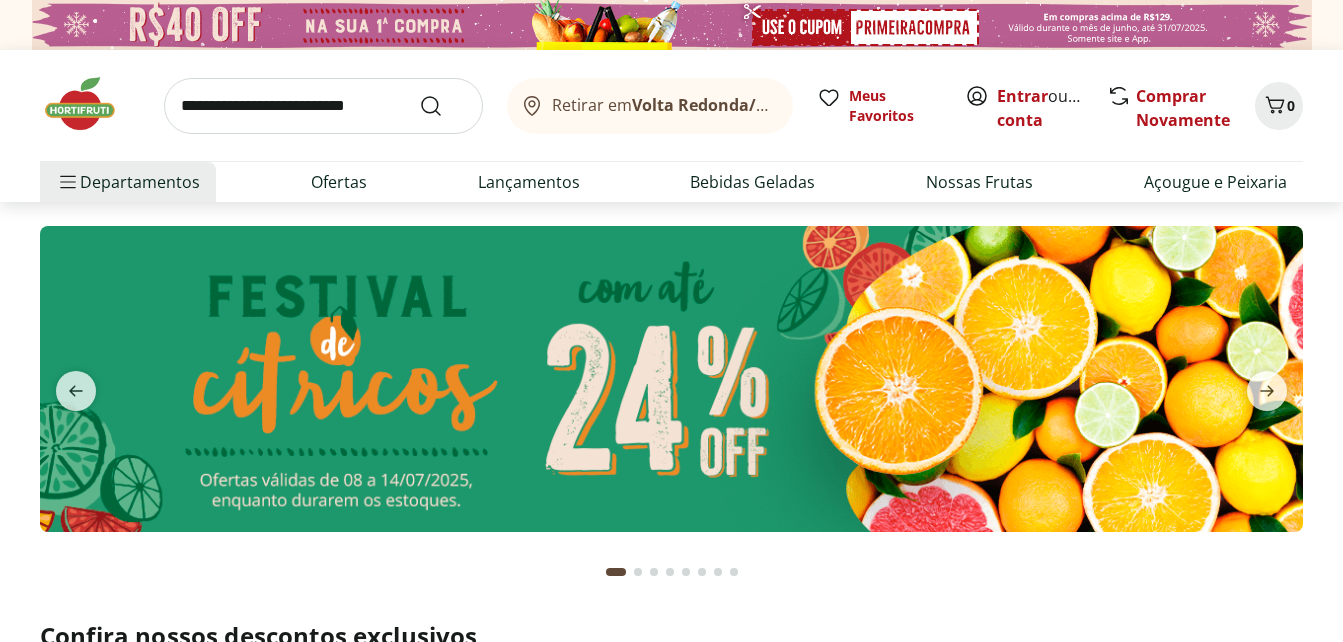 scroll, scrollTop: 0, scrollLeft: 0, axis: both 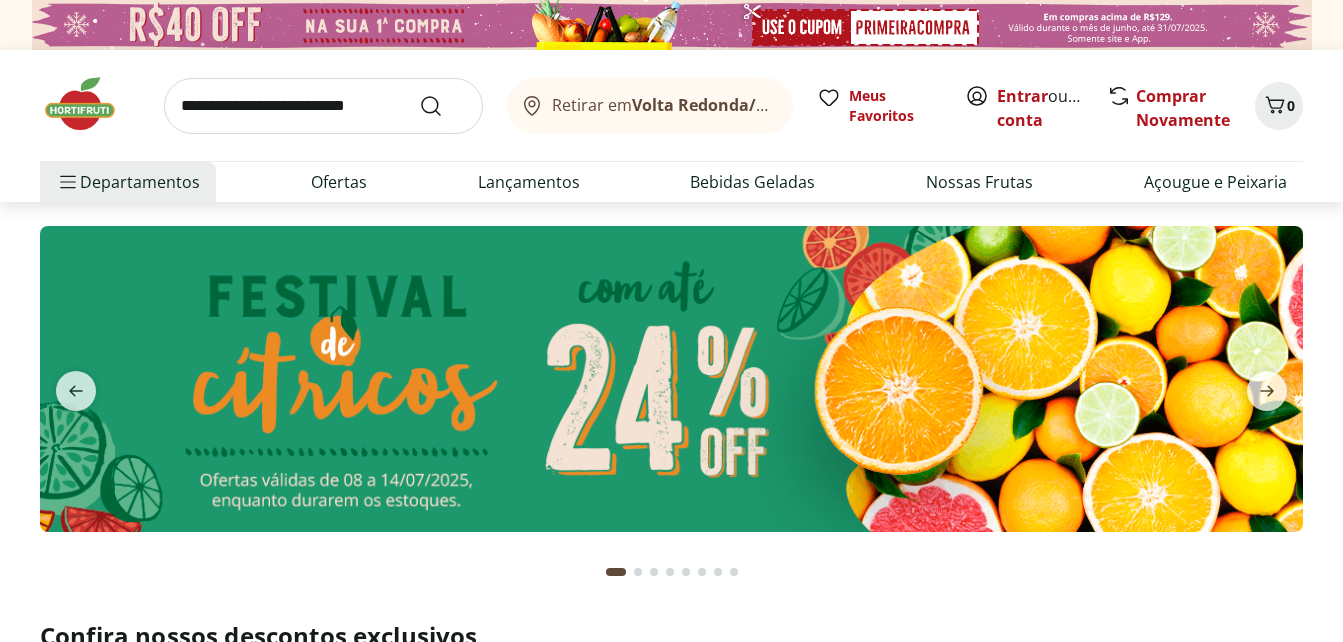 click at bounding box center [323, 106] 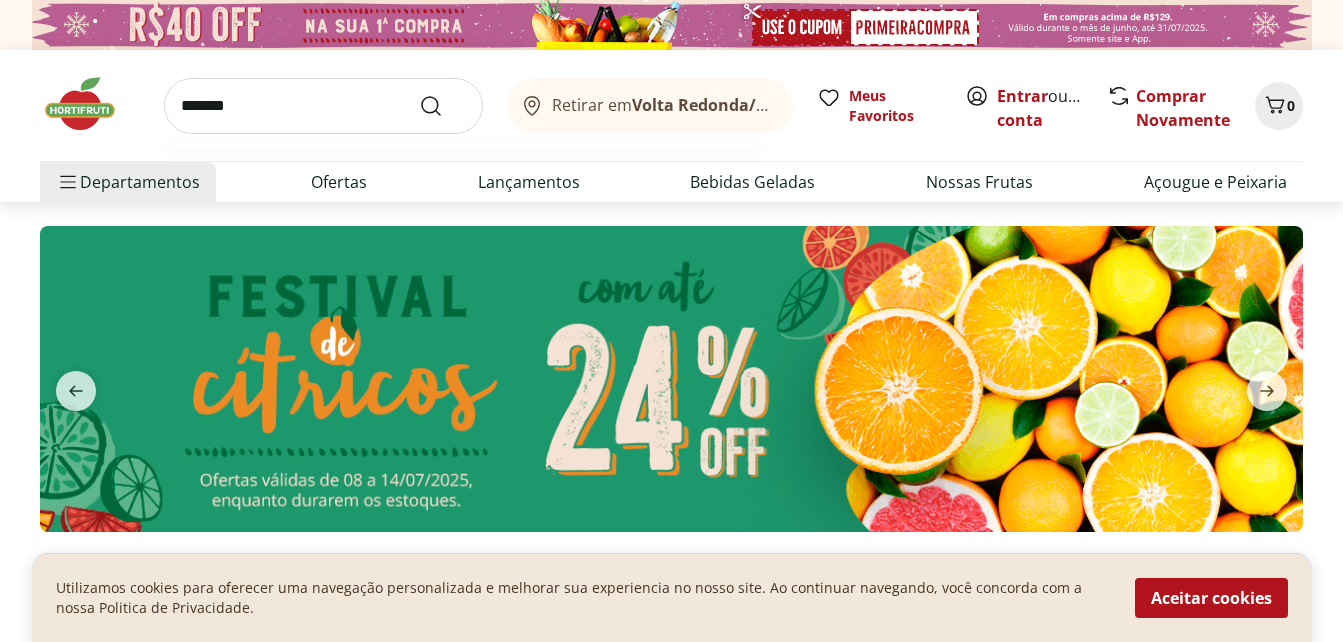 type on "*******" 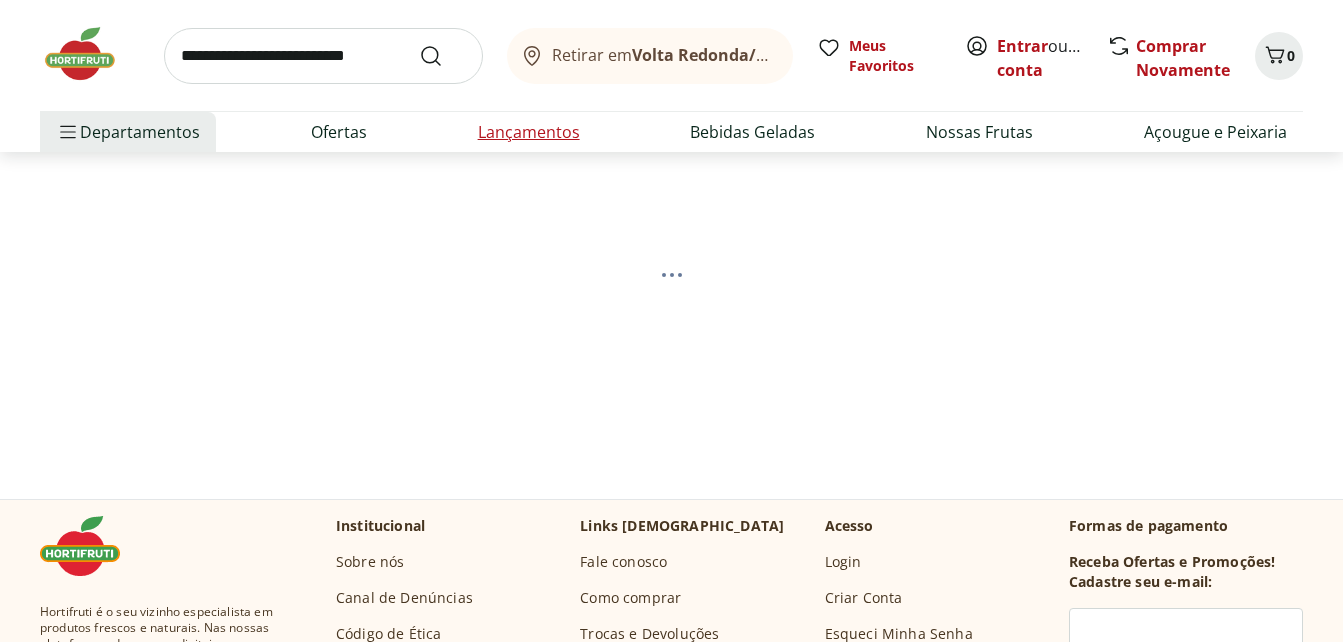 scroll, scrollTop: 100, scrollLeft: 0, axis: vertical 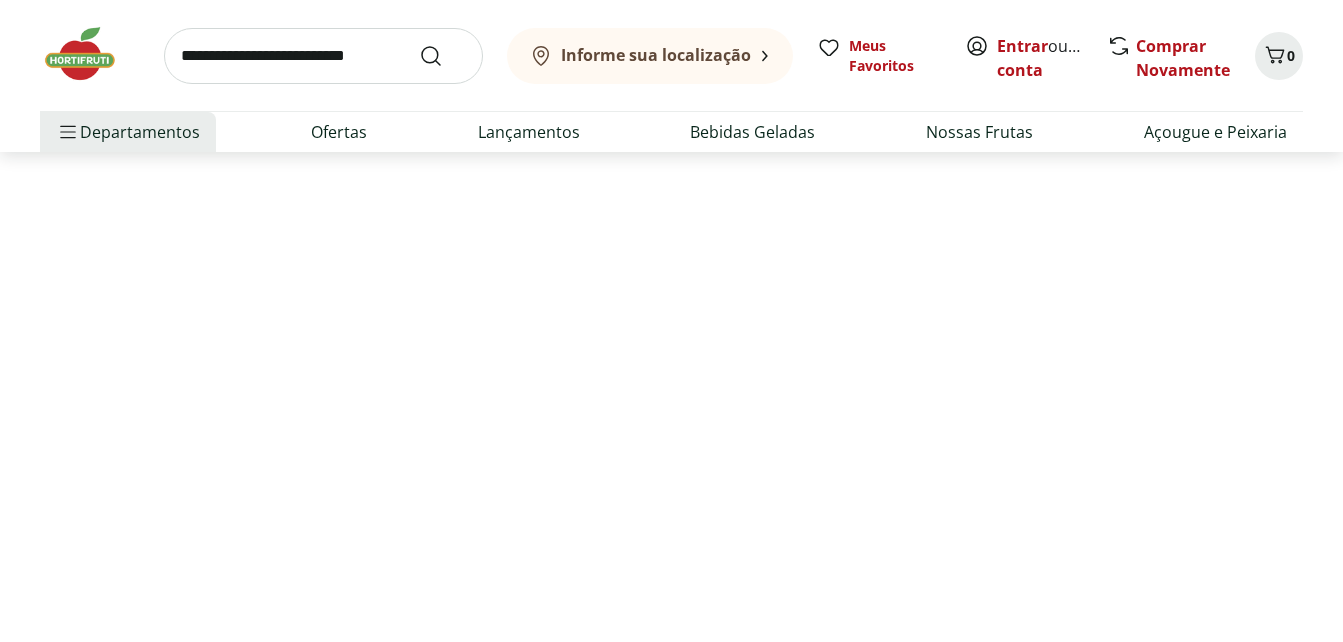 select on "**********" 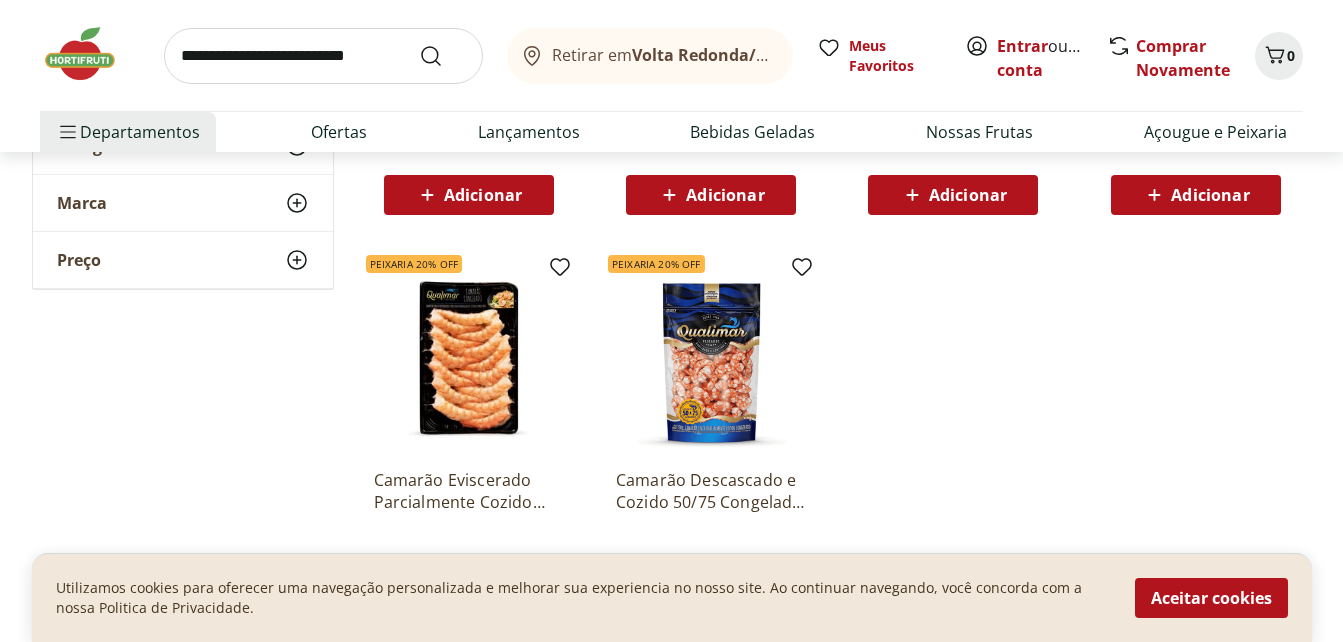 scroll, scrollTop: 400, scrollLeft: 0, axis: vertical 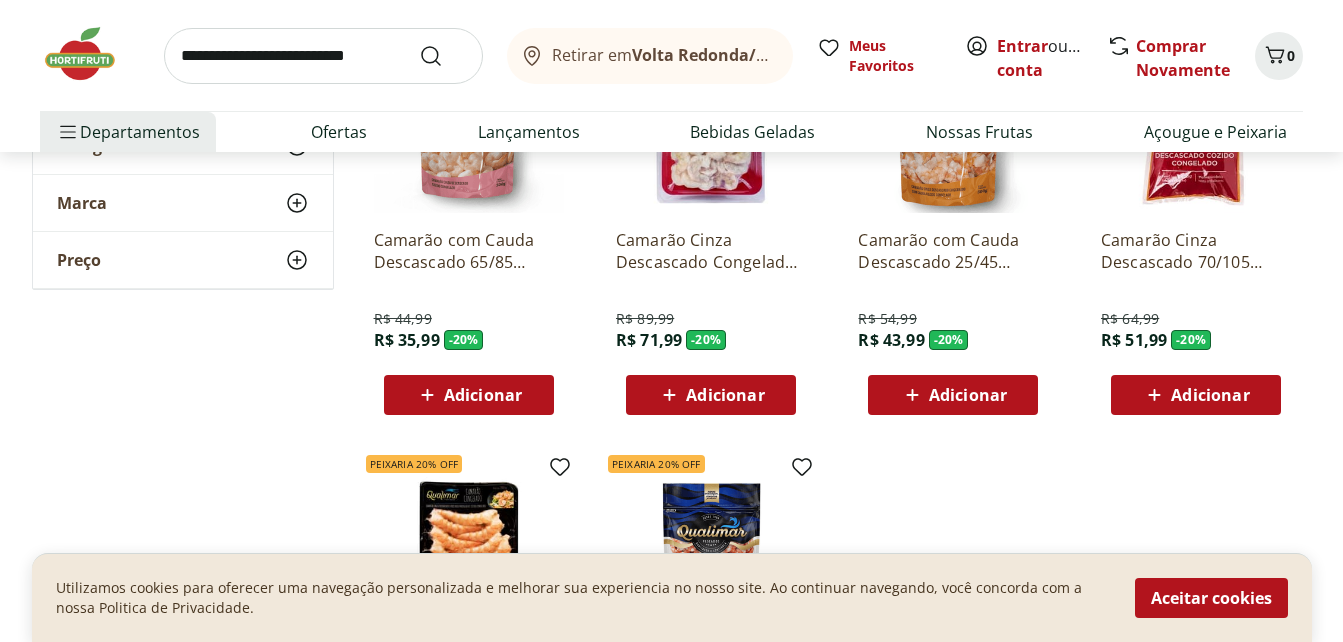 click on "Adicionar" at bounding box center (1210, 395) 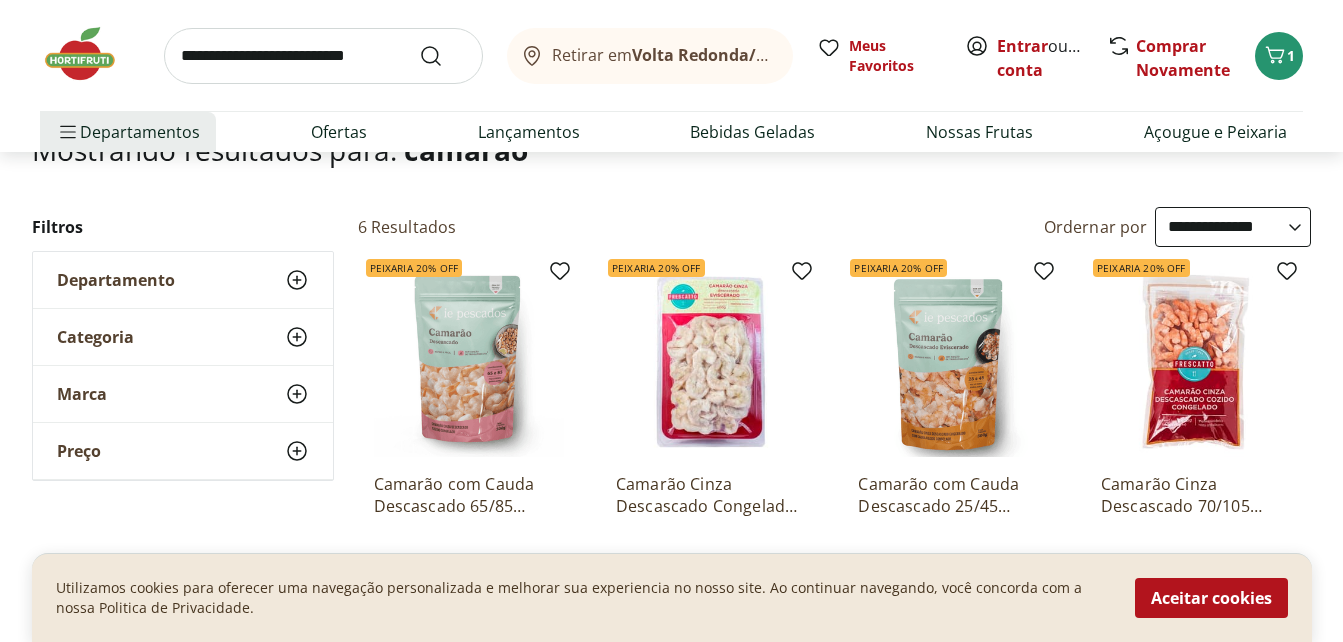 scroll, scrollTop: 100, scrollLeft: 0, axis: vertical 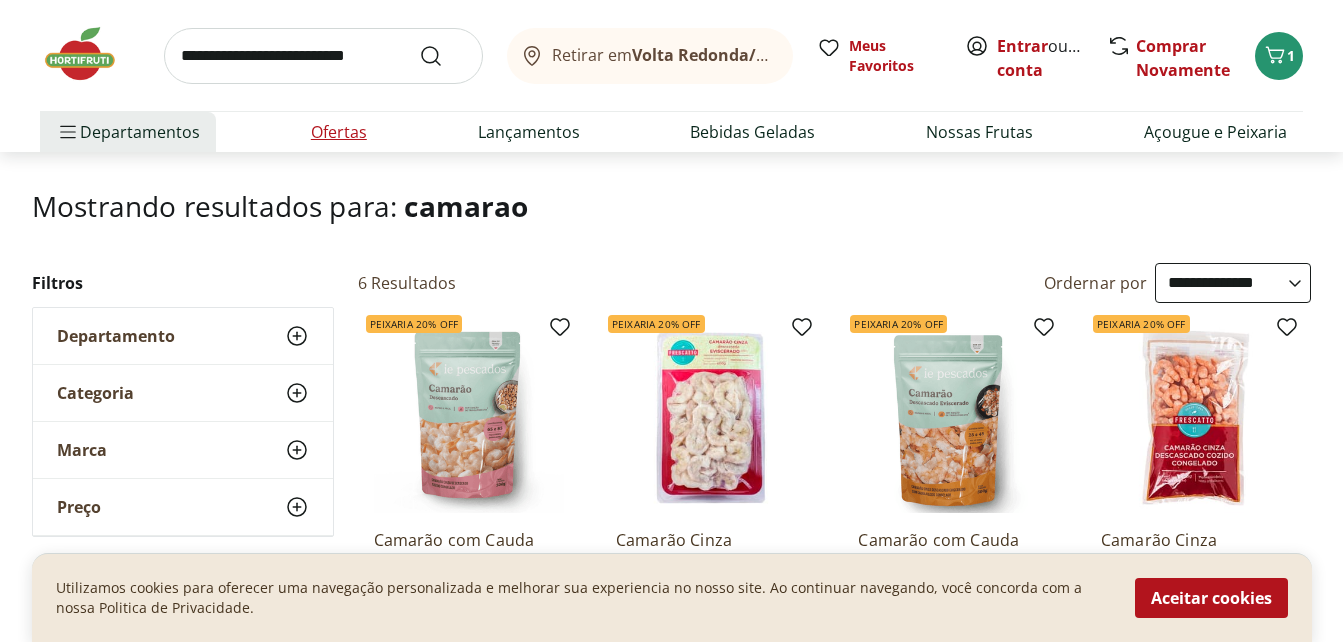 drag, startPoint x: 355, startPoint y: 133, endPoint x: 365, endPoint y: 132, distance: 10.049875 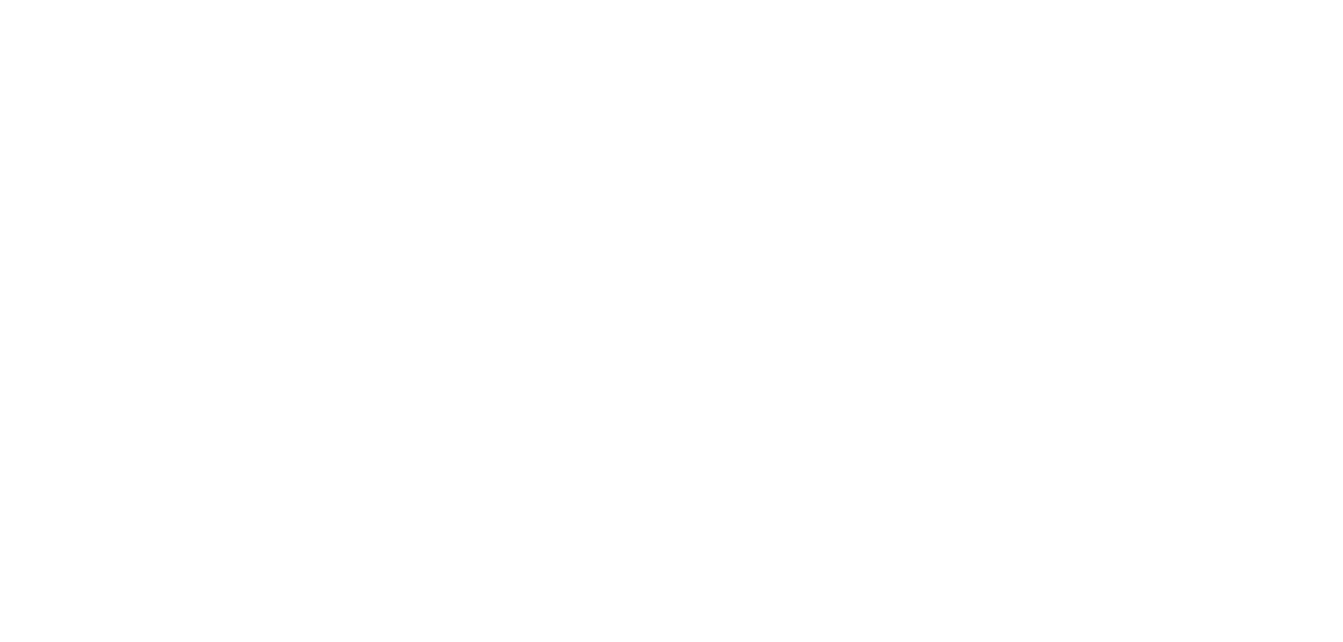 scroll, scrollTop: 0, scrollLeft: 0, axis: both 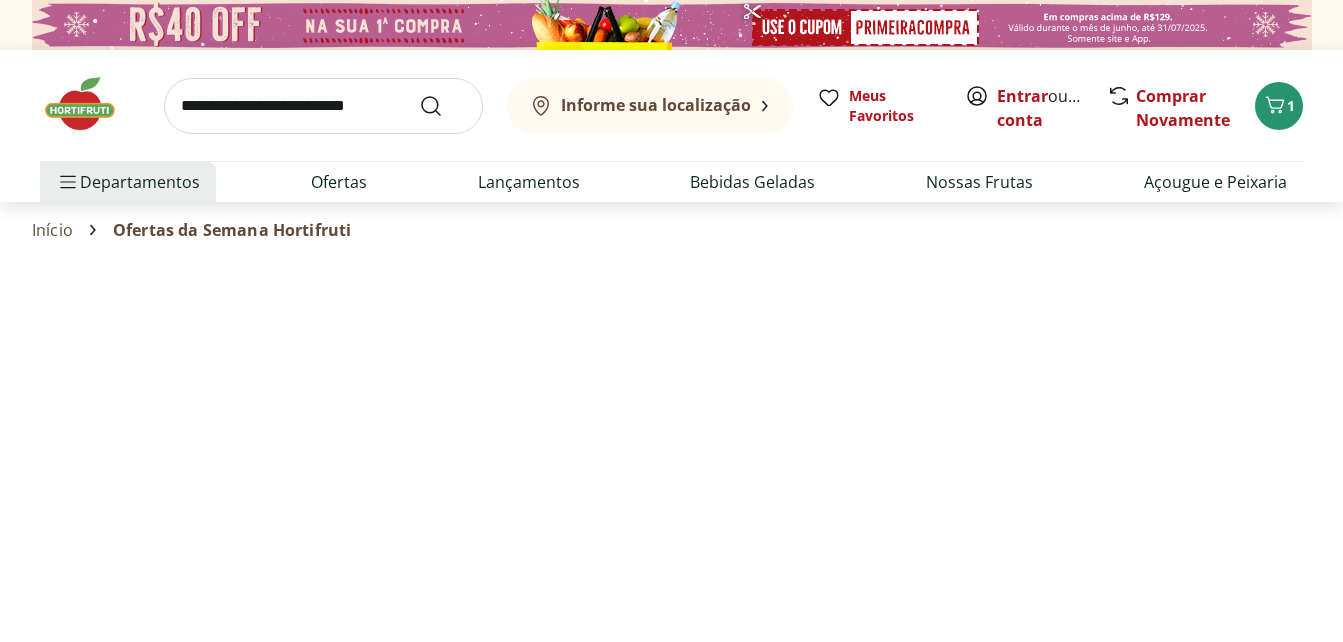 select on "**********" 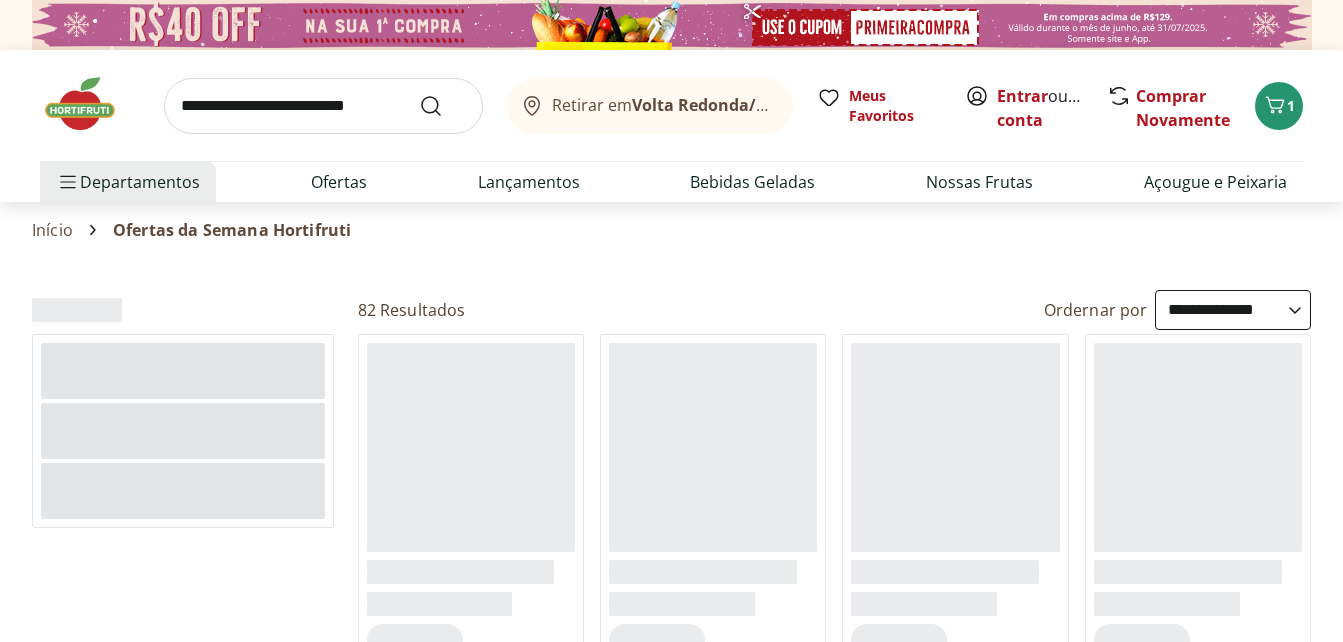select on "**********" 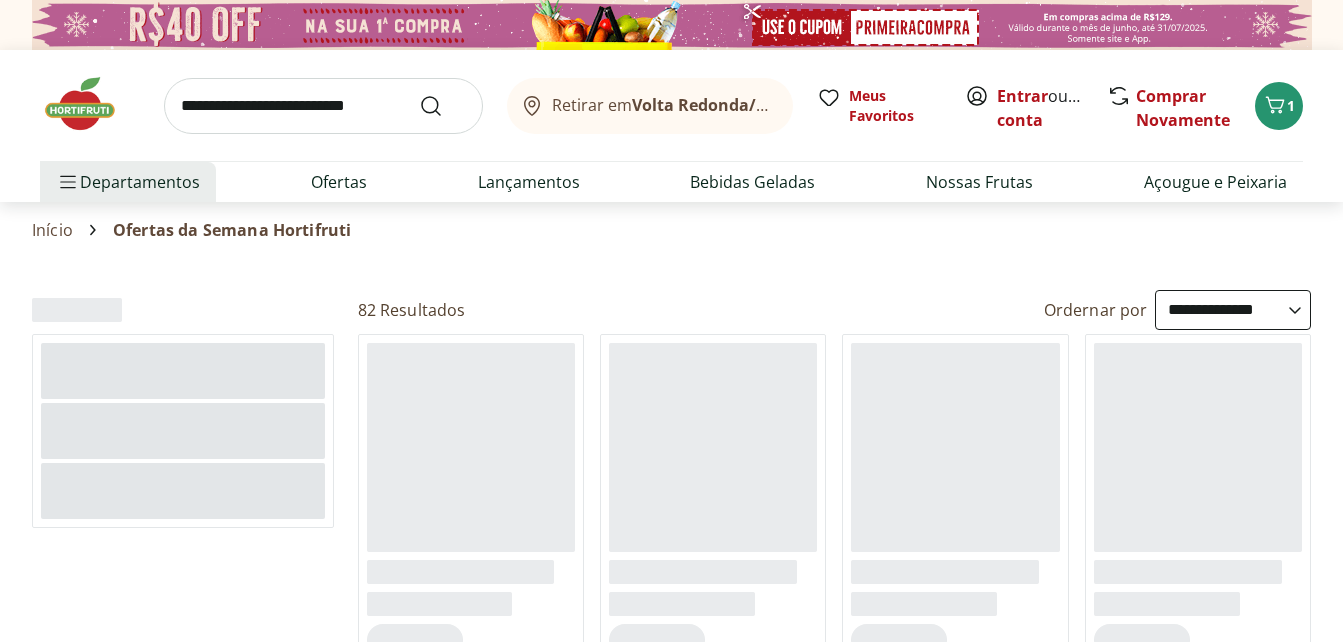 scroll, scrollTop: 0, scrollLeft: 0, axis: both 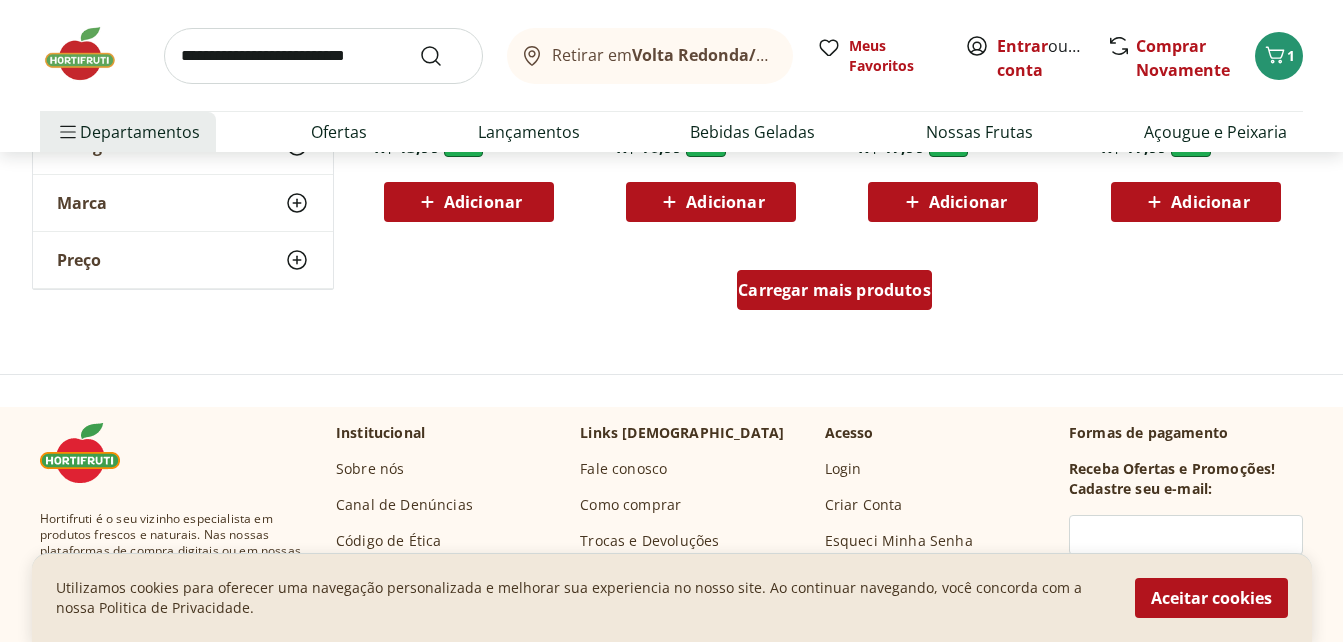click on "Carregar mais produtos" at bounding box center (834, 290) 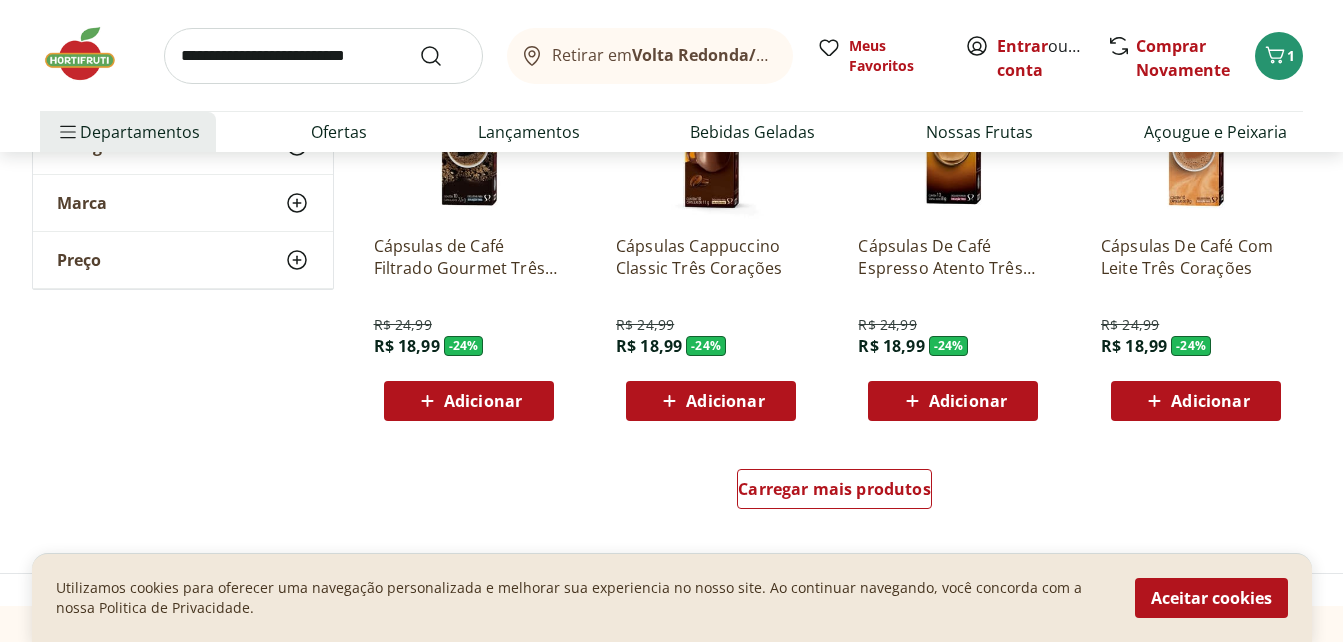 scroll, scrollTop: 2600, scrollLeft: 0, axis: vertical 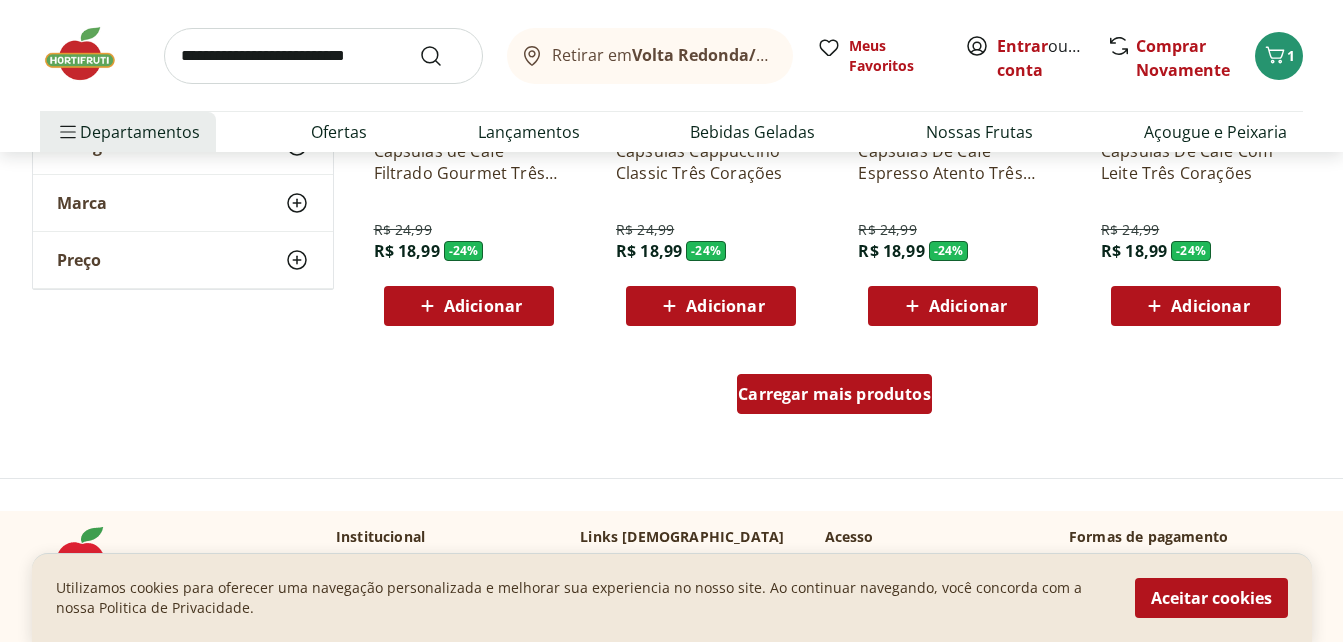 click on "Carregar mais produtos" at bounding box center [834, 394] 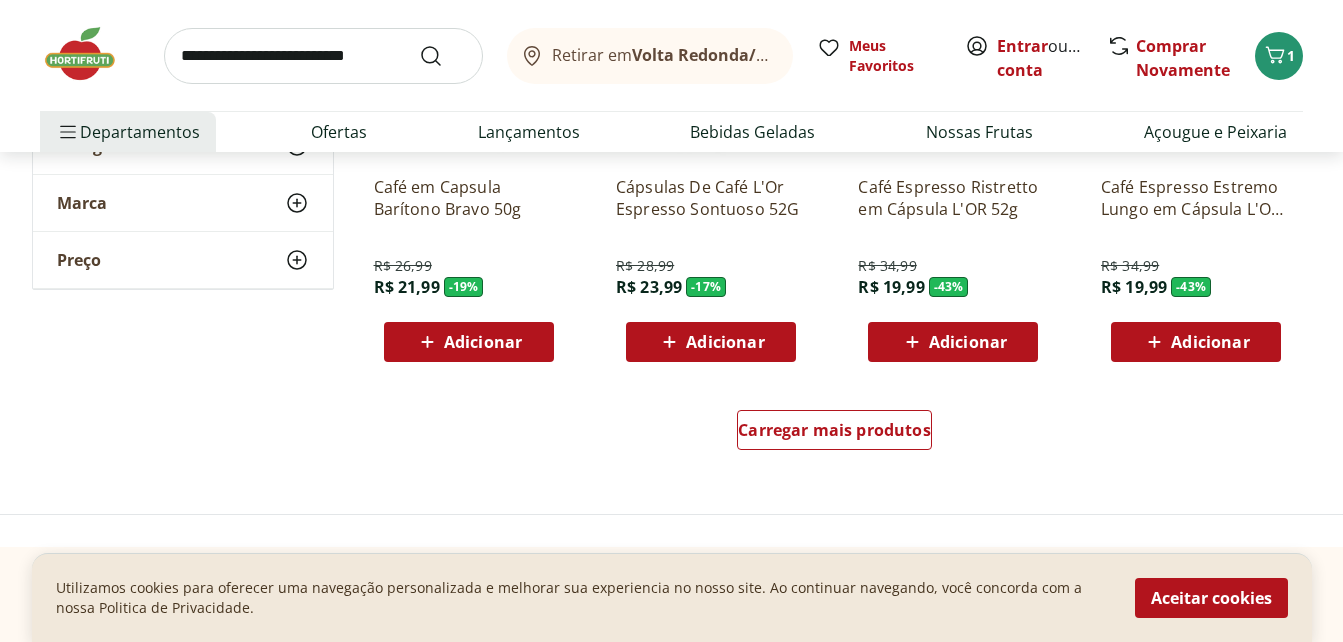 scroll, scrollTop: 4000, scrollLeft: 0, axis: vertical 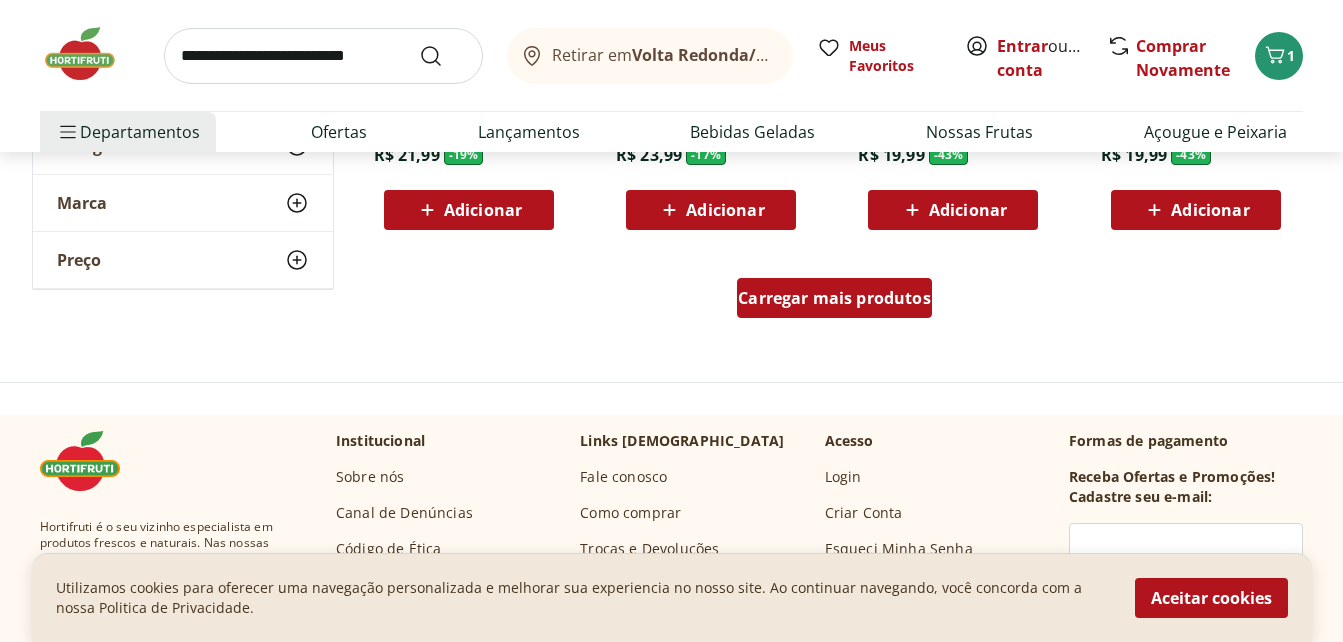 click on "Carregar mais produtos" at bounding box center (834, 298) 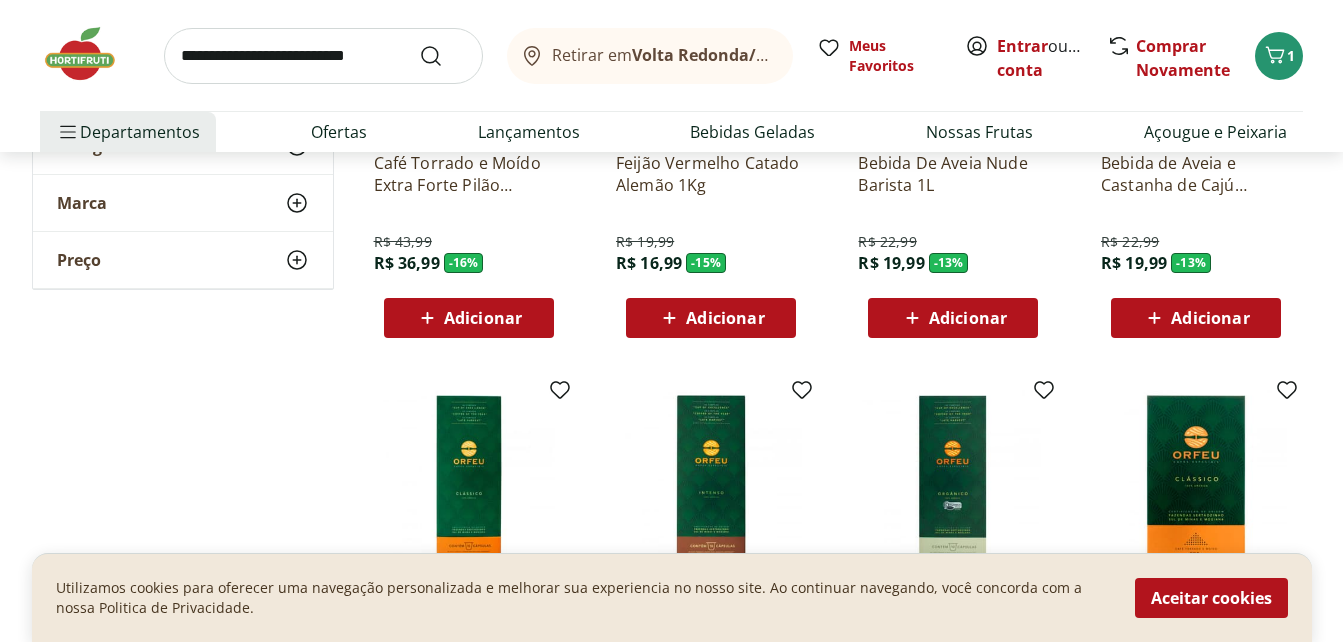 scroll, scrollTop: 4800, scrollLeft: 0, axis: vertical 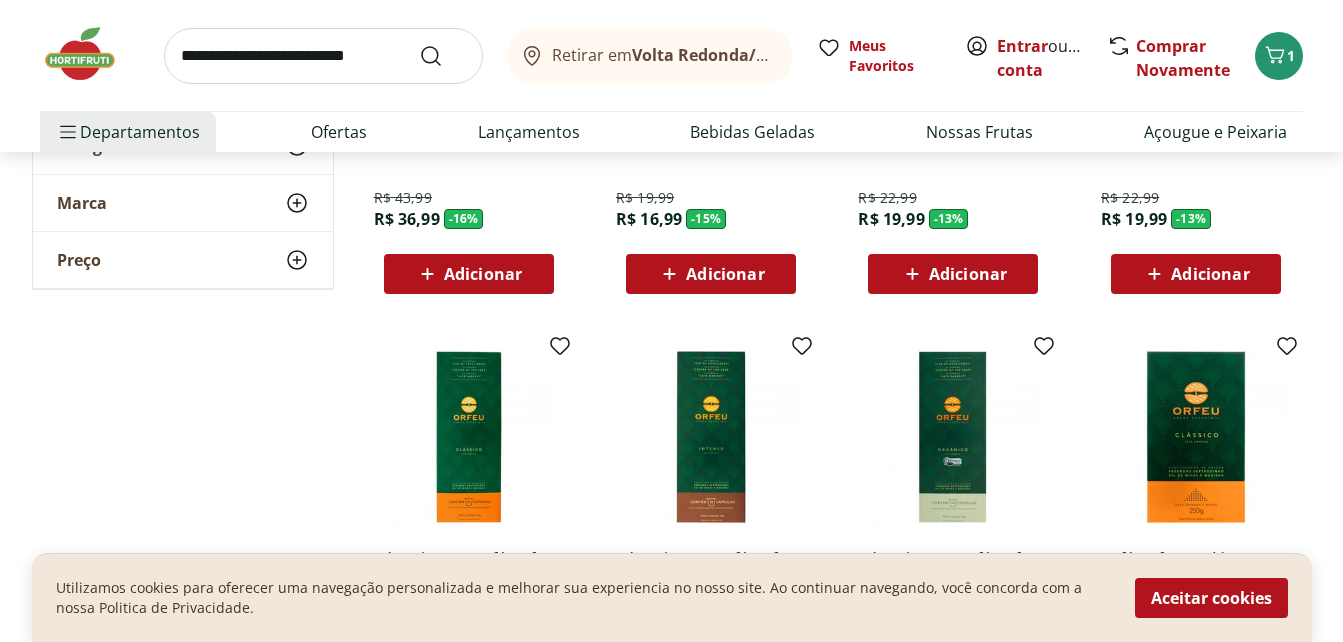 click on "Adicionar" at bounding box center [1210, 274] 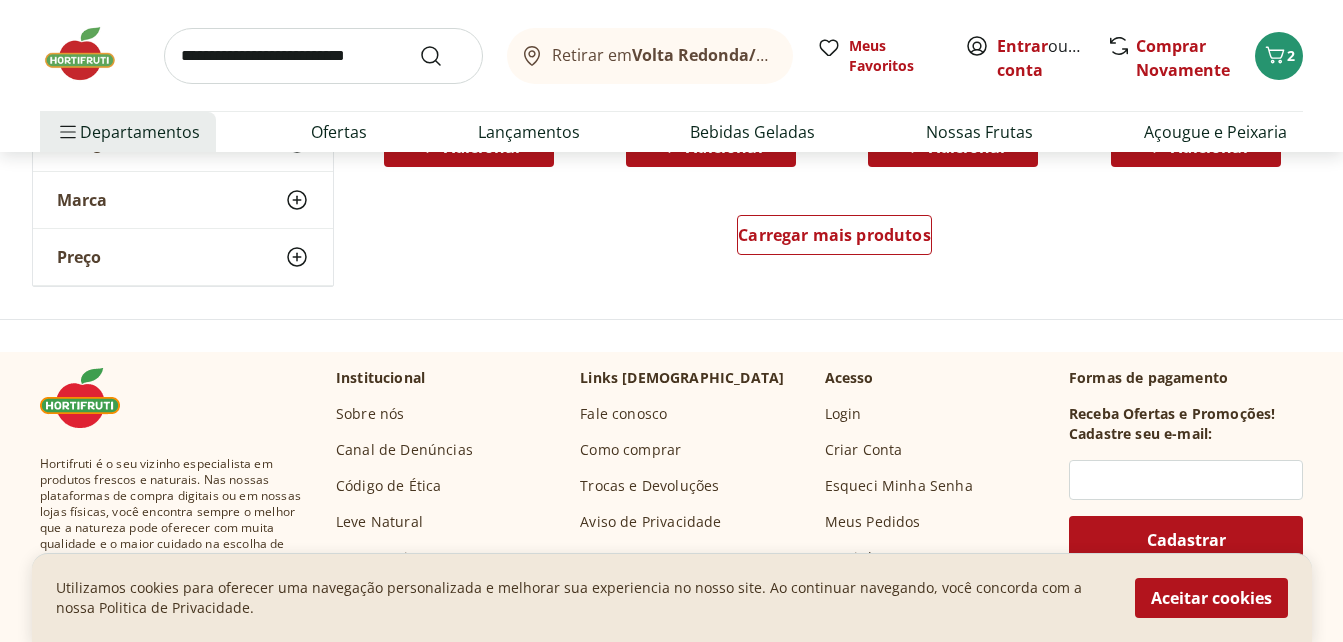 scroll, scrollTop: 5400, scrollLeft: 0, axis: vertical 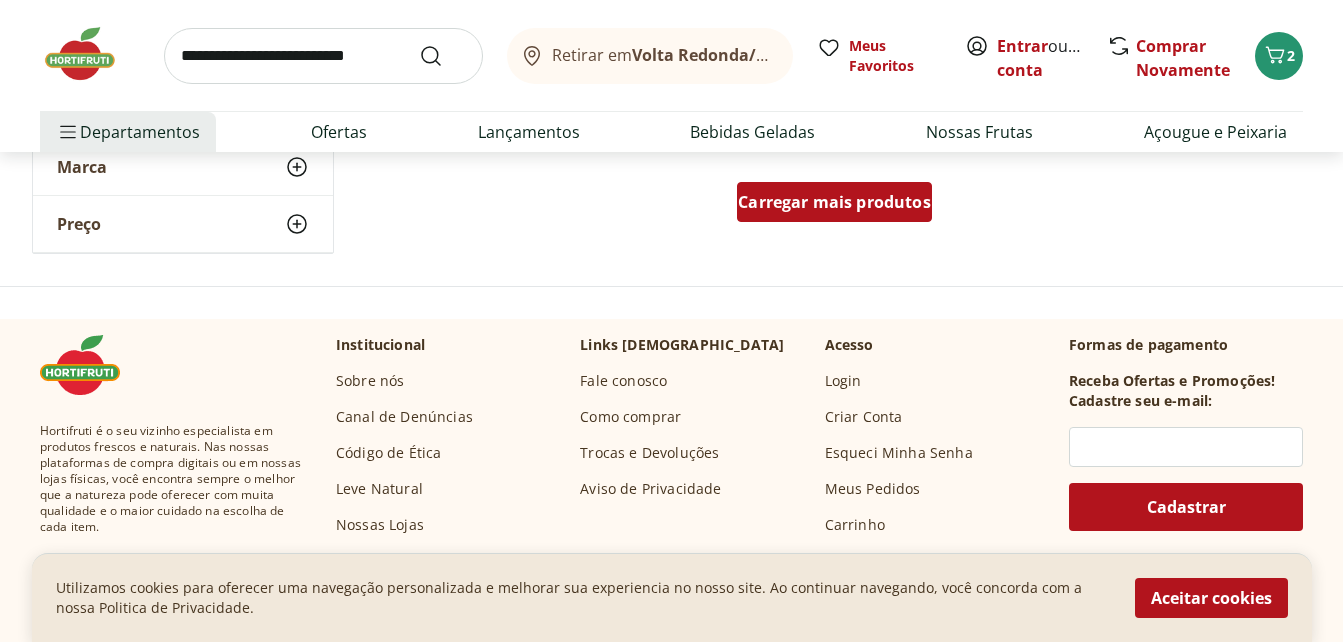 click on "Carregar mais produtos" at bounding box center [834, 202] 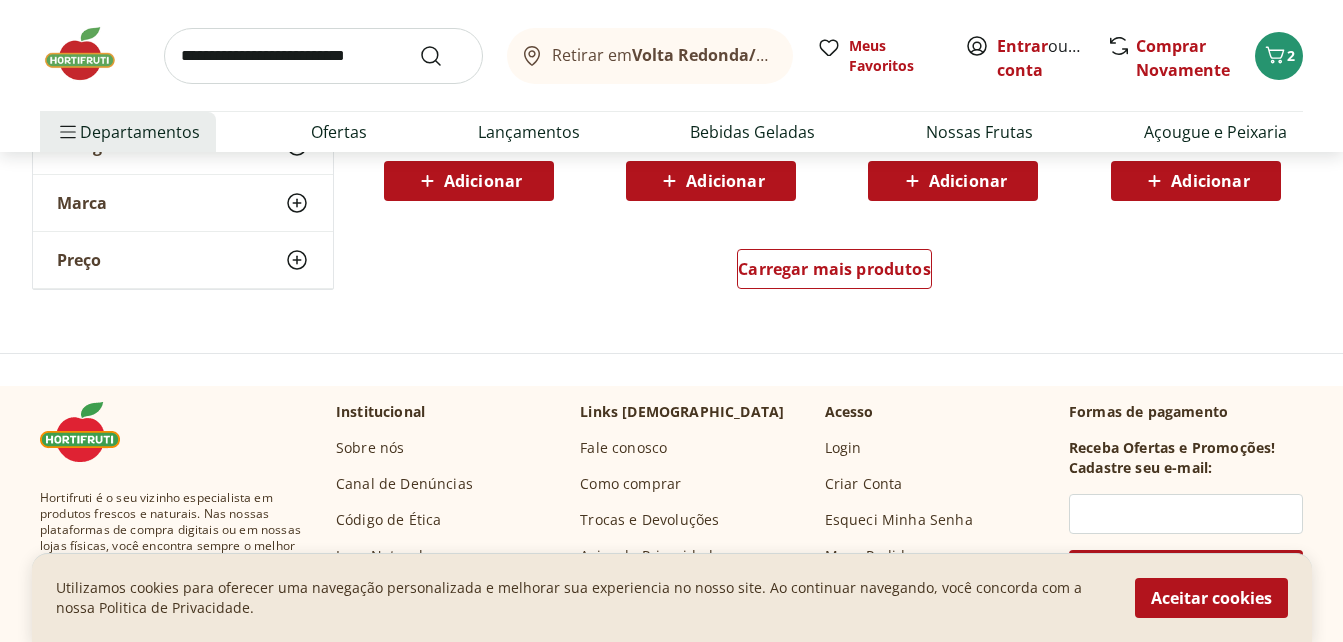 scroll, scrollTop: 6700, scrollLeft: 0, axis: vertical 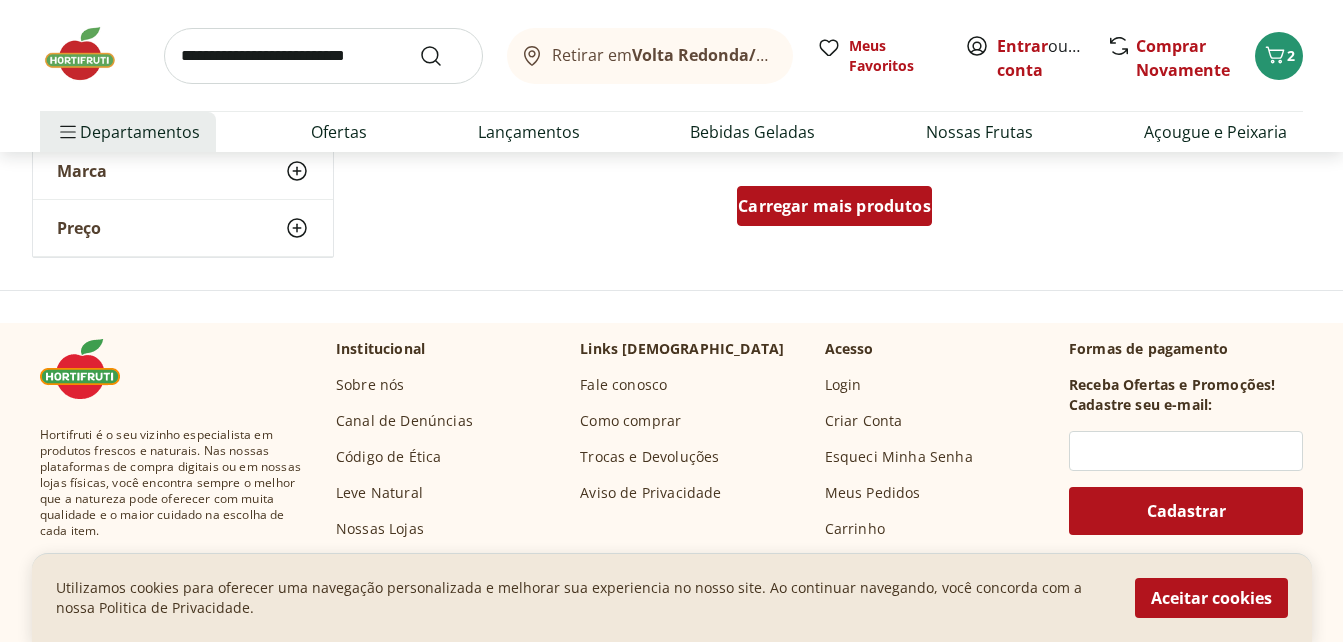 click on "Carregar mais produtos" at bounding box center (834, 206) 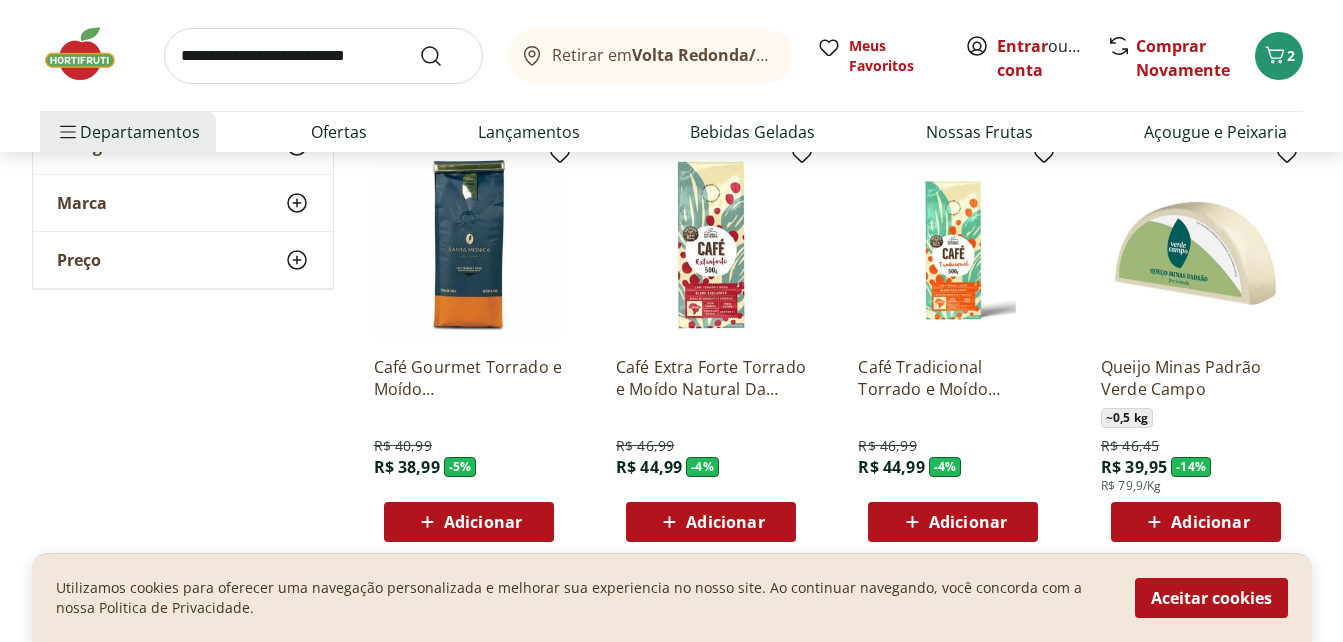 scroll, scrollTop: 7800, scrollLeft: 0, axis: vertical 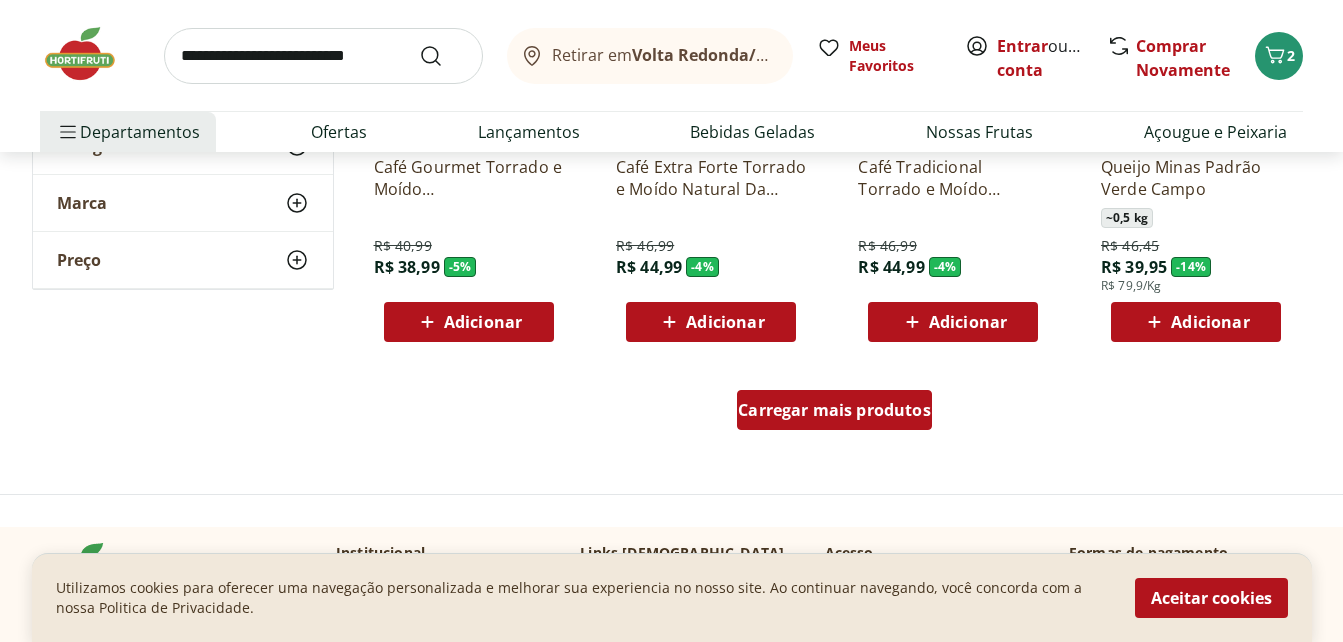 click on "Carregar mais produtos" at bounding box center [834, 410] 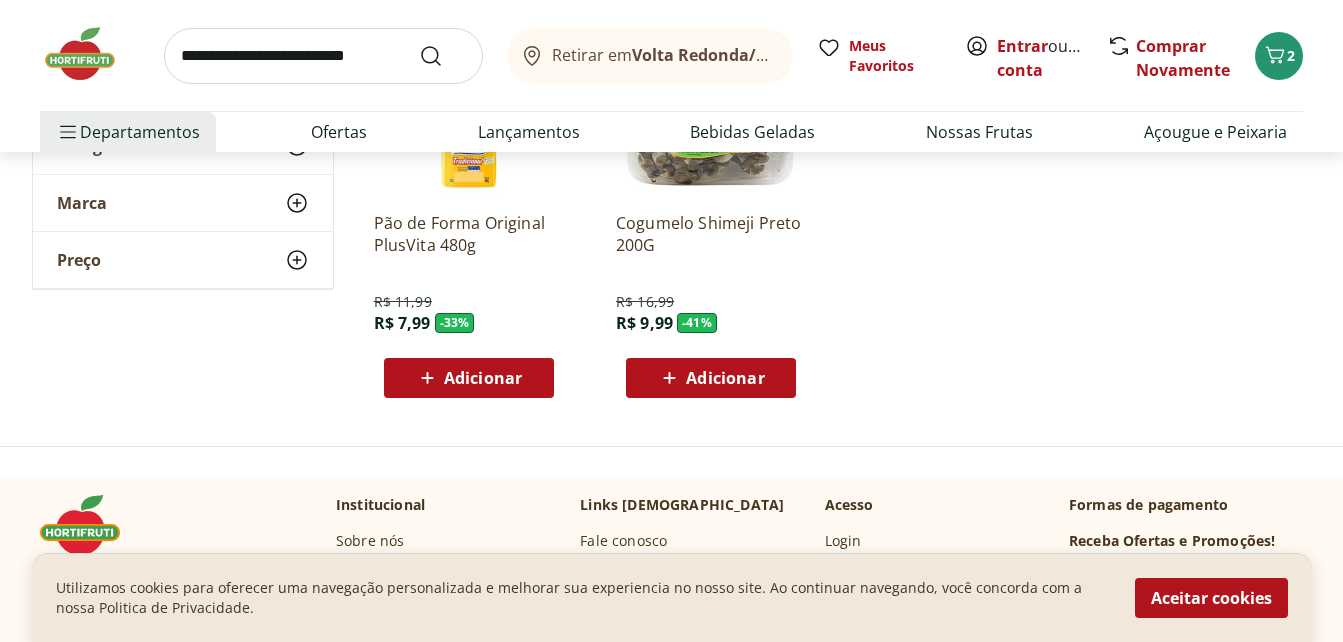 scroll, scrollTop: 8200, scrollLeft: 0, axis: vertical 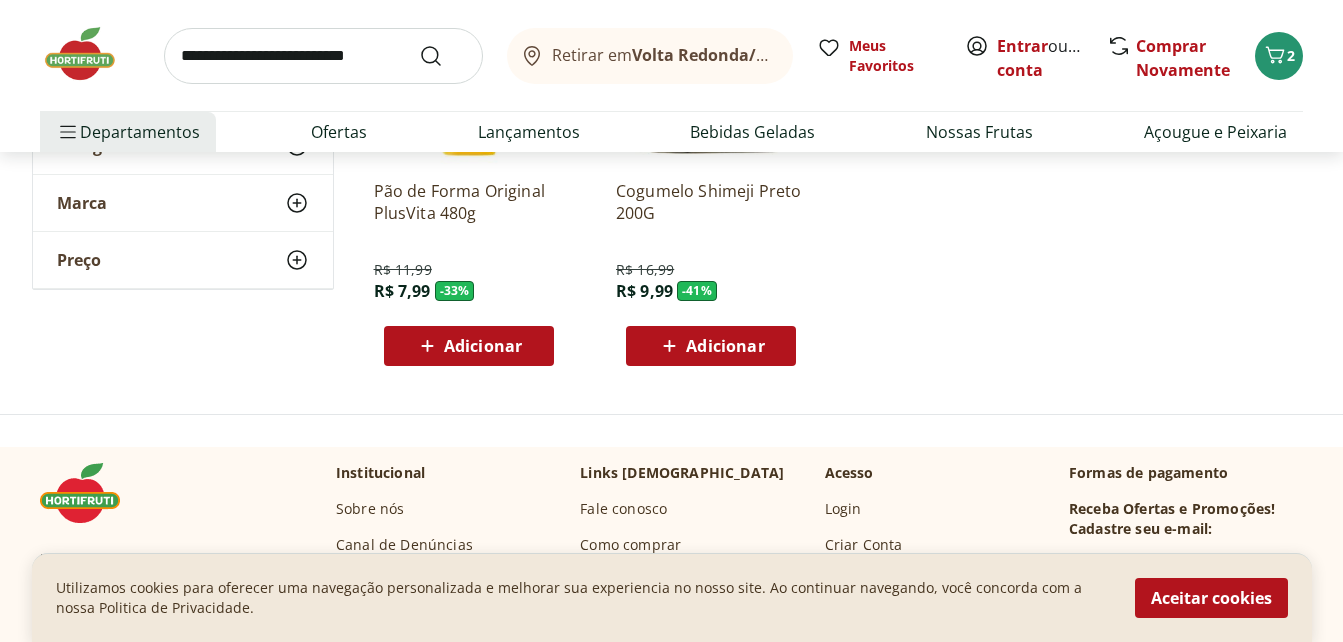 drag, startPoint x: 718, startPoint y: 348, endPoint x: 928, endPoint y: 326, distance: 211.14923 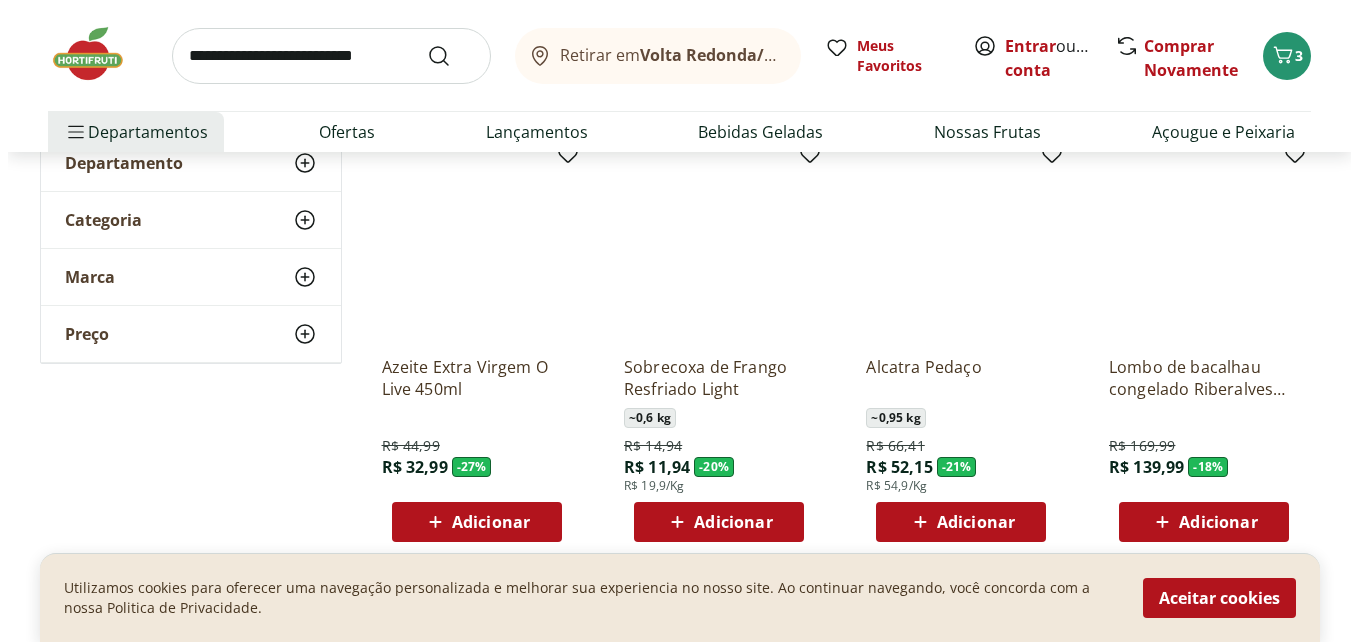 scroll, scrollTop: 300, scrollLeft: 0, axis: vertical 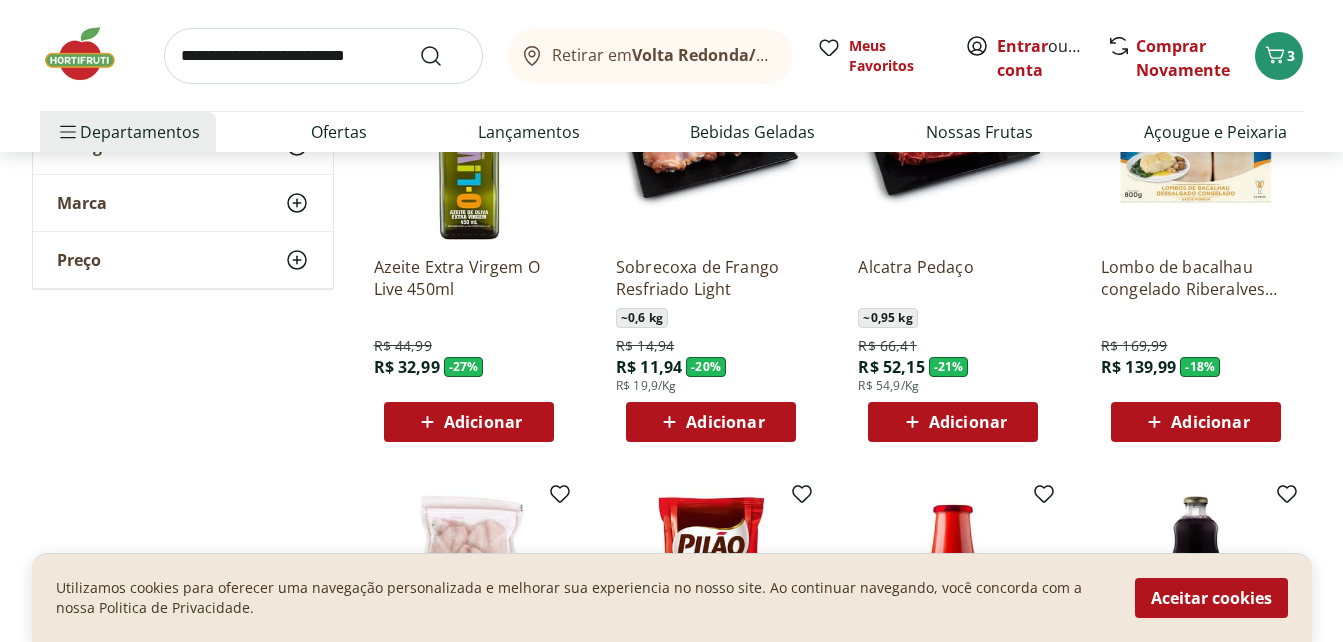 click on "Adicionar" at bounding box center (968, 422) 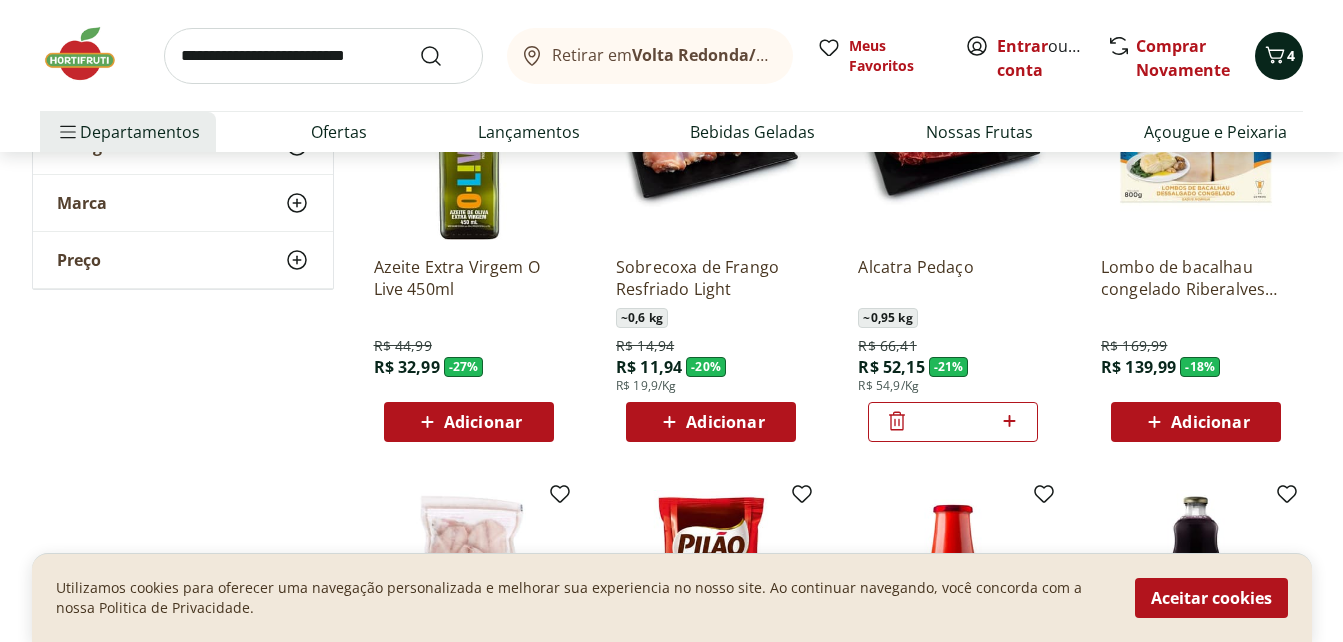 click on "4" at bounding box center [1291, 55] 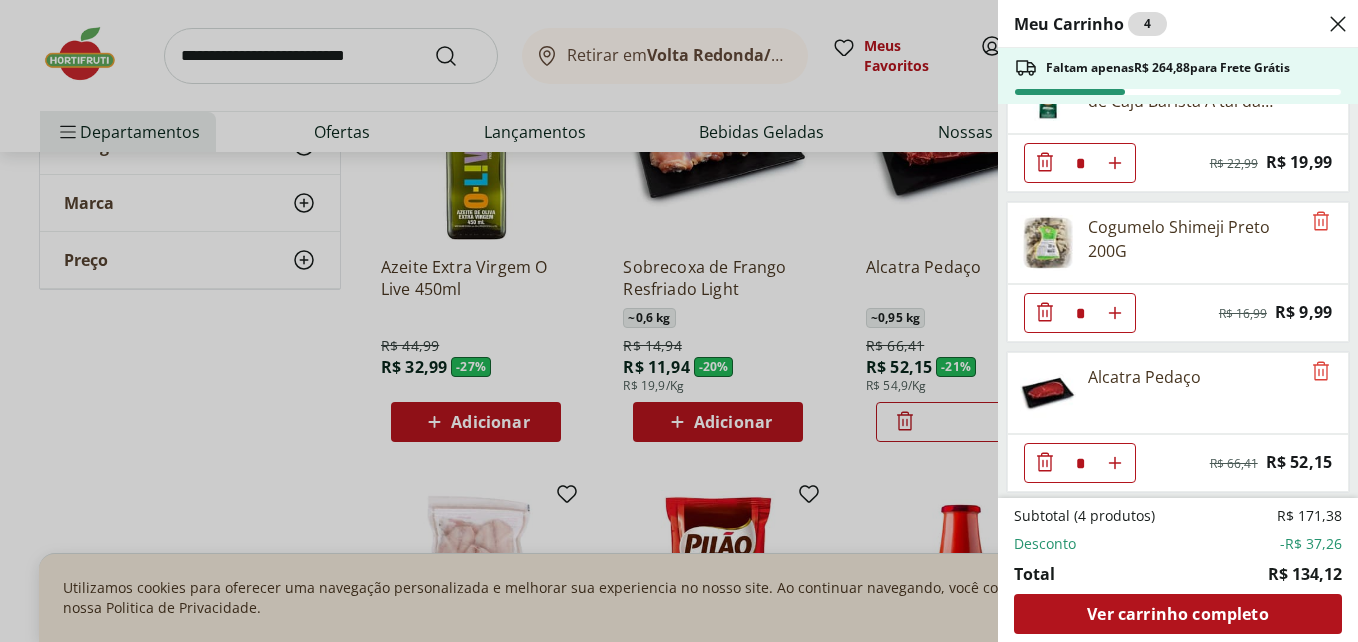 scroll, scrollTop: 214, scrollLeft: 0, axis: vertical 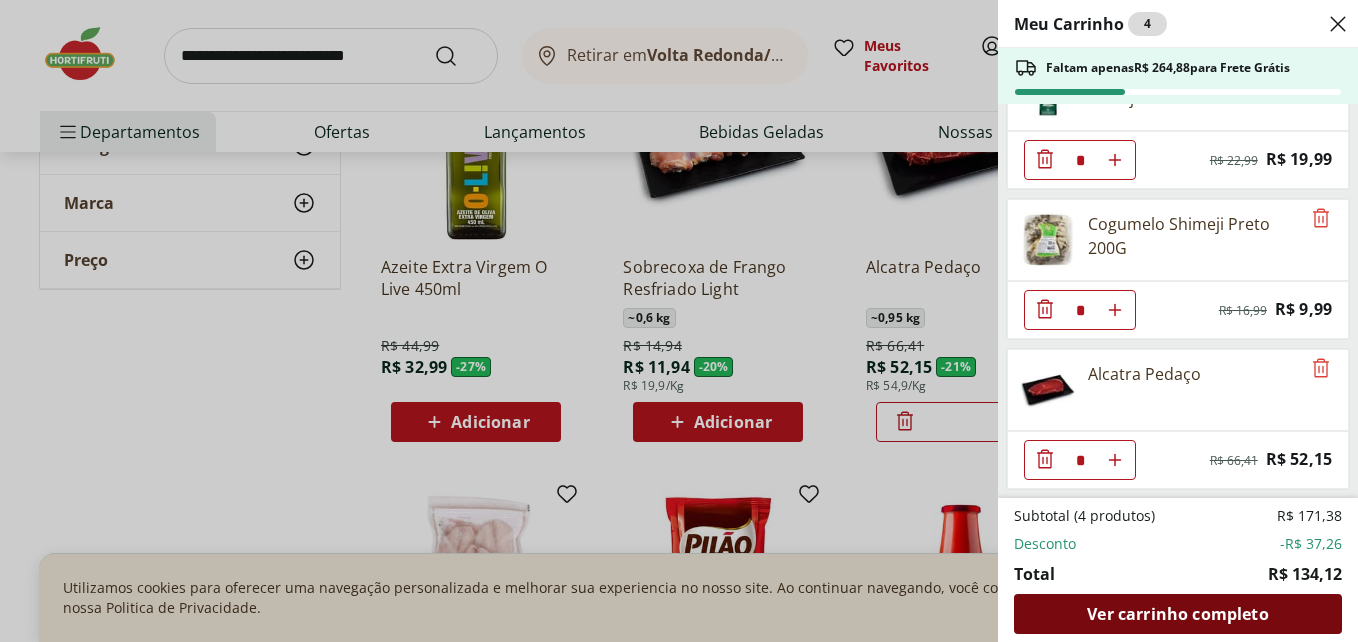 click on "Ver carrinho completo" at bounding box center (1177, 614) 